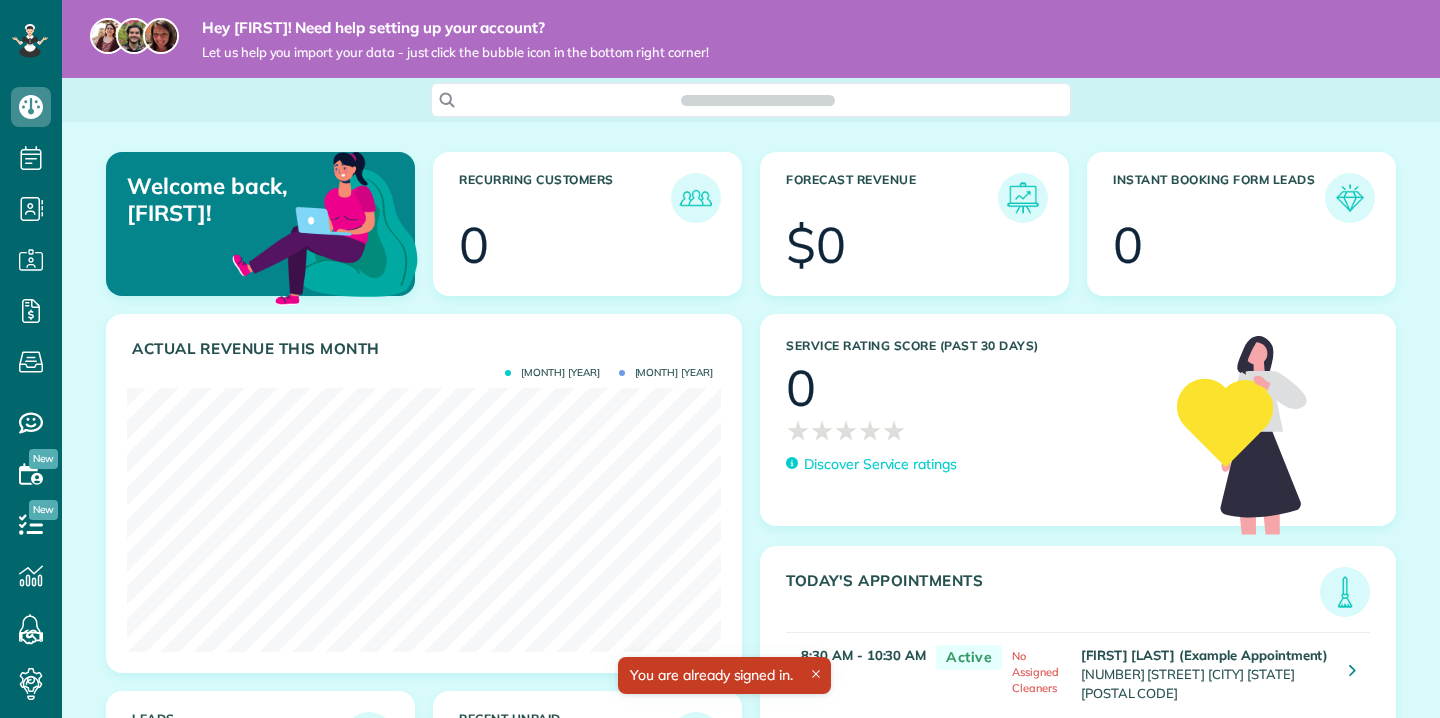 scroll, scrollTop: 0, scrollLeft: 0, axis: both 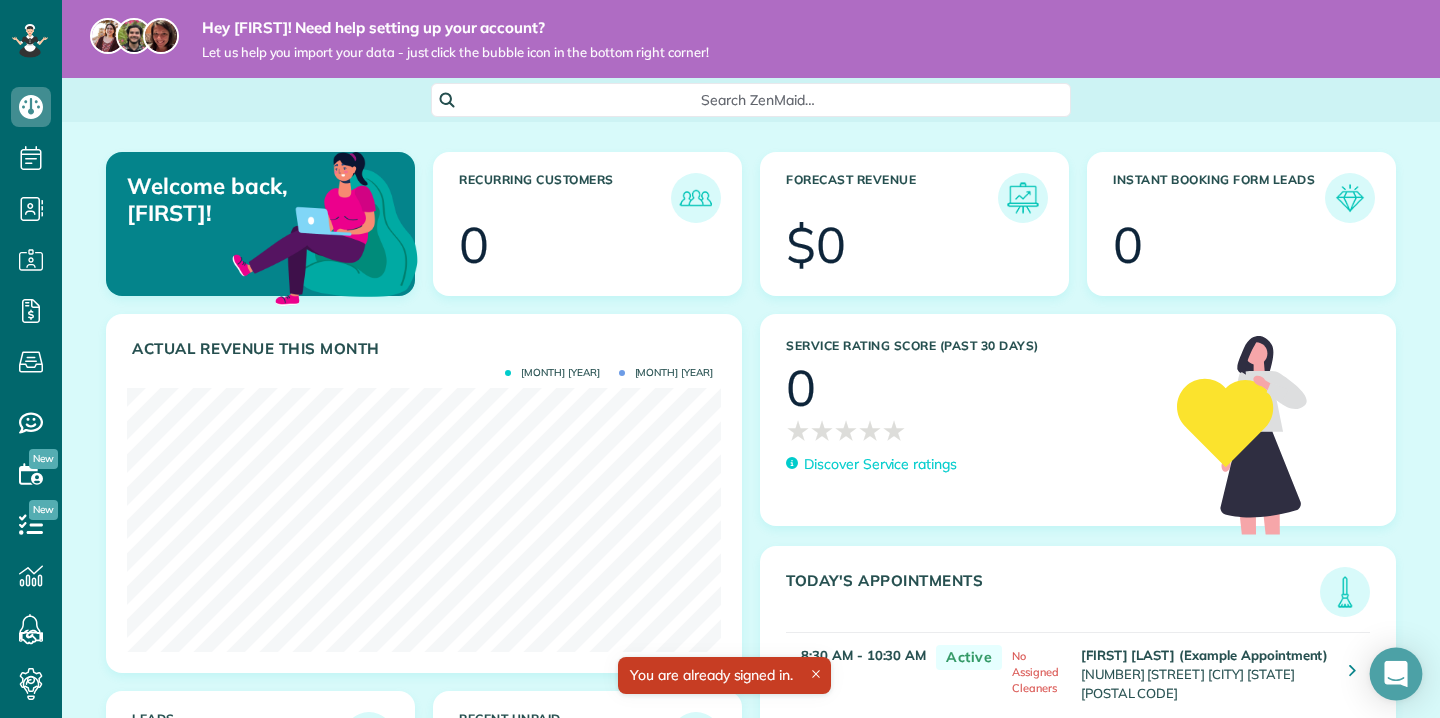 click 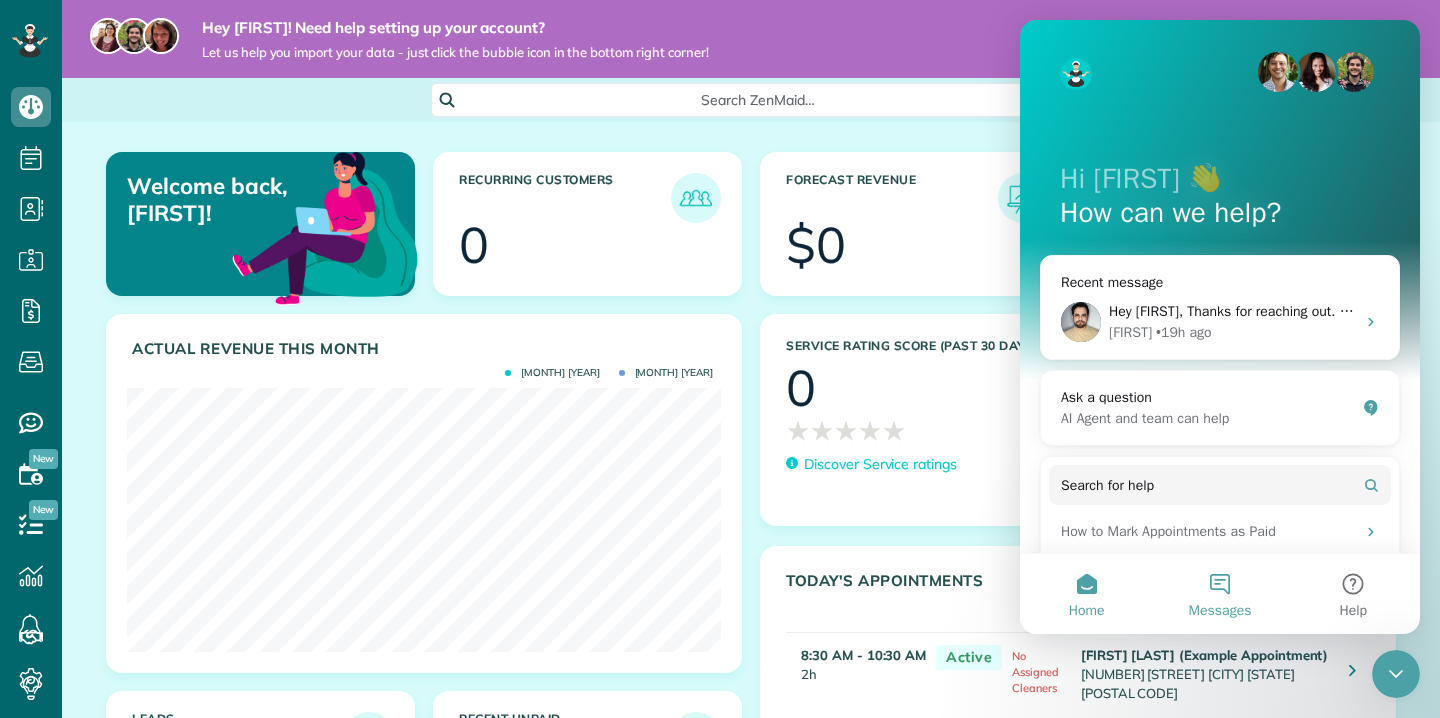 scroll, scrollTop: 0, scrollLeft: 0, axis: both 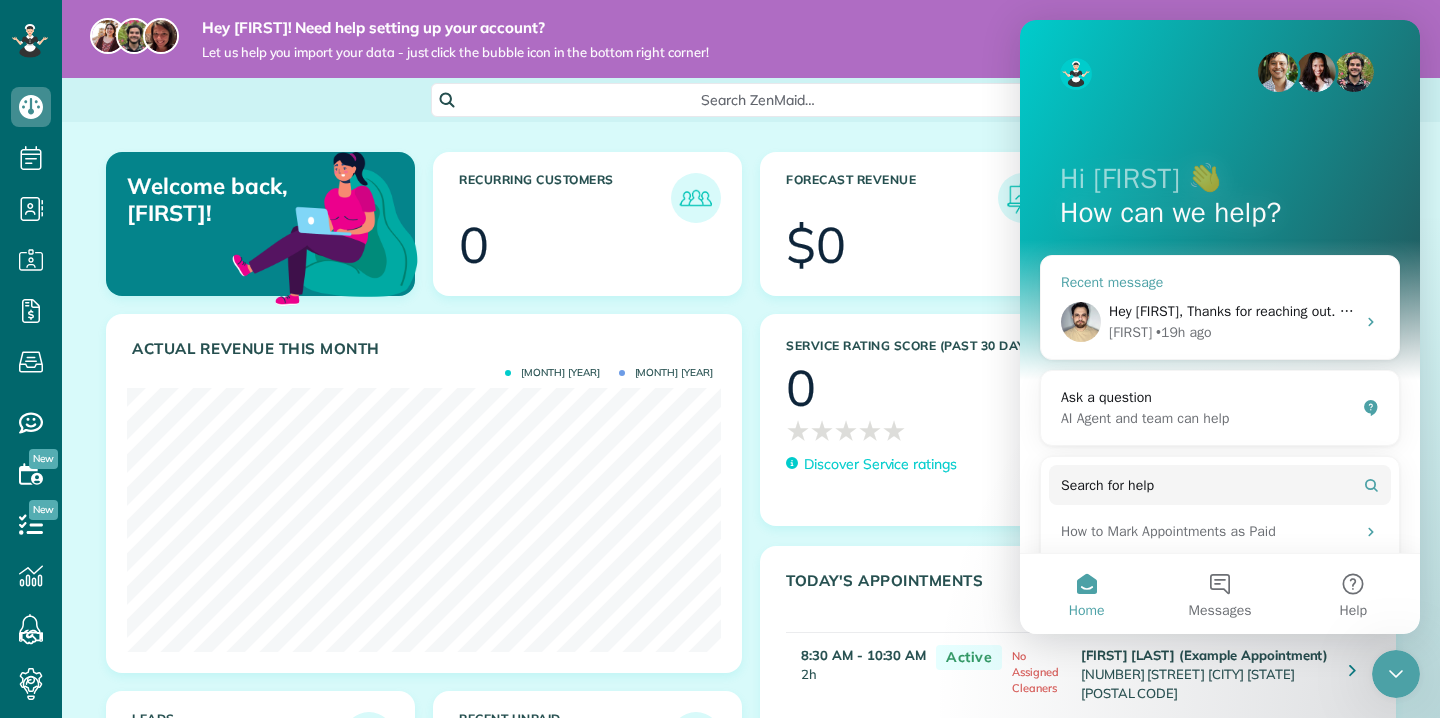 click on "Hey [FIRST], Thanks for reaching out. As our bot mentioned, upload your spreadsheet document here https://www.zenmaid.com/concierge-onboarding-form/ and our team will take care of the rest. Let me know if there's anything else I can do for you. 🙋🏻‍♂️ [FIRST]" at bounding box center [1909, 311] 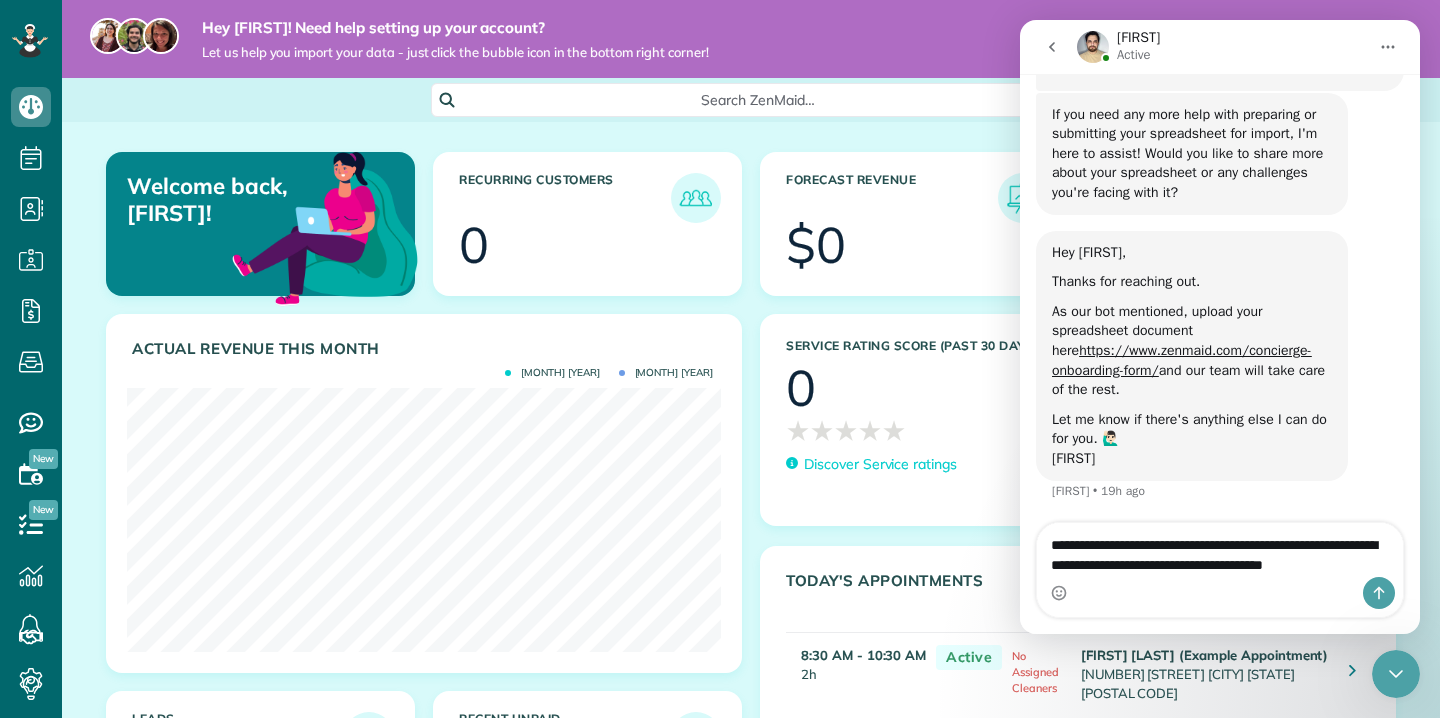 scroll, scrollTop: 865, scrollLeft: 0, axis: vertical 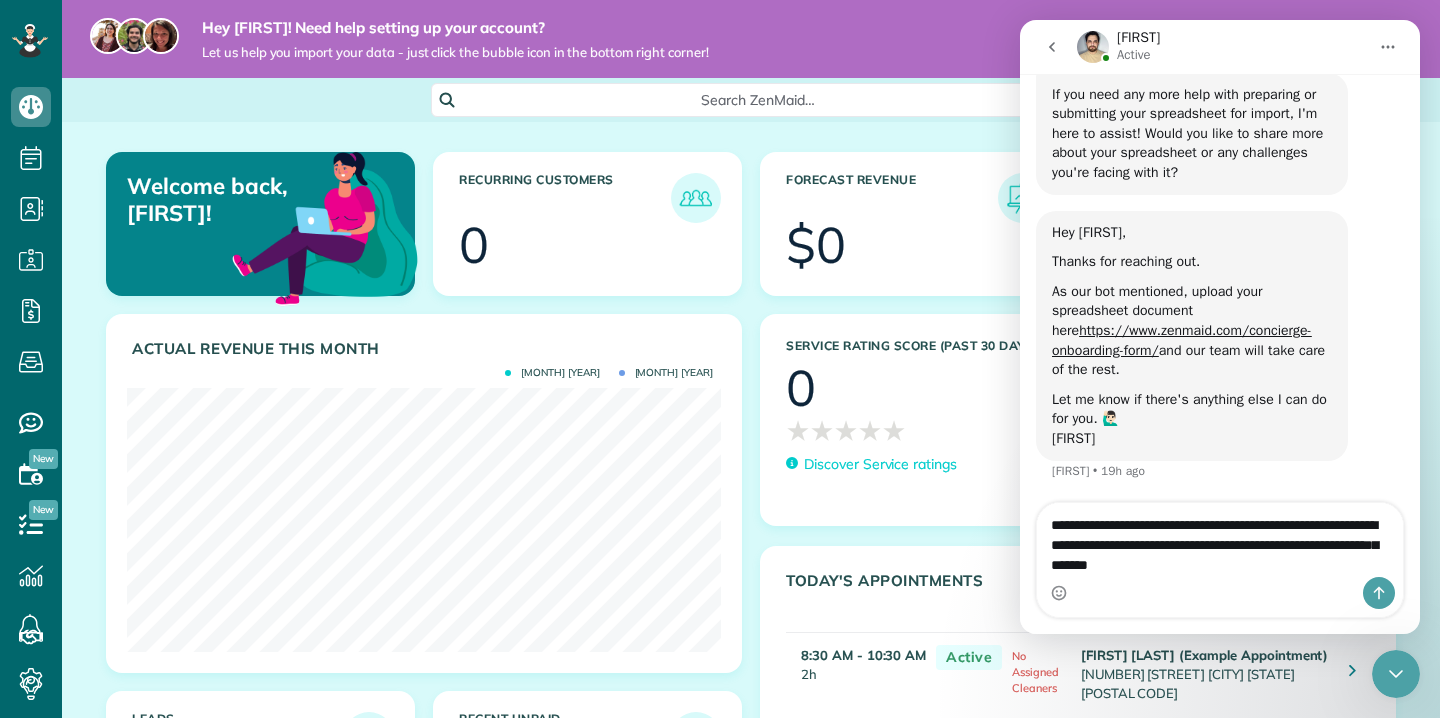 type on "**********" 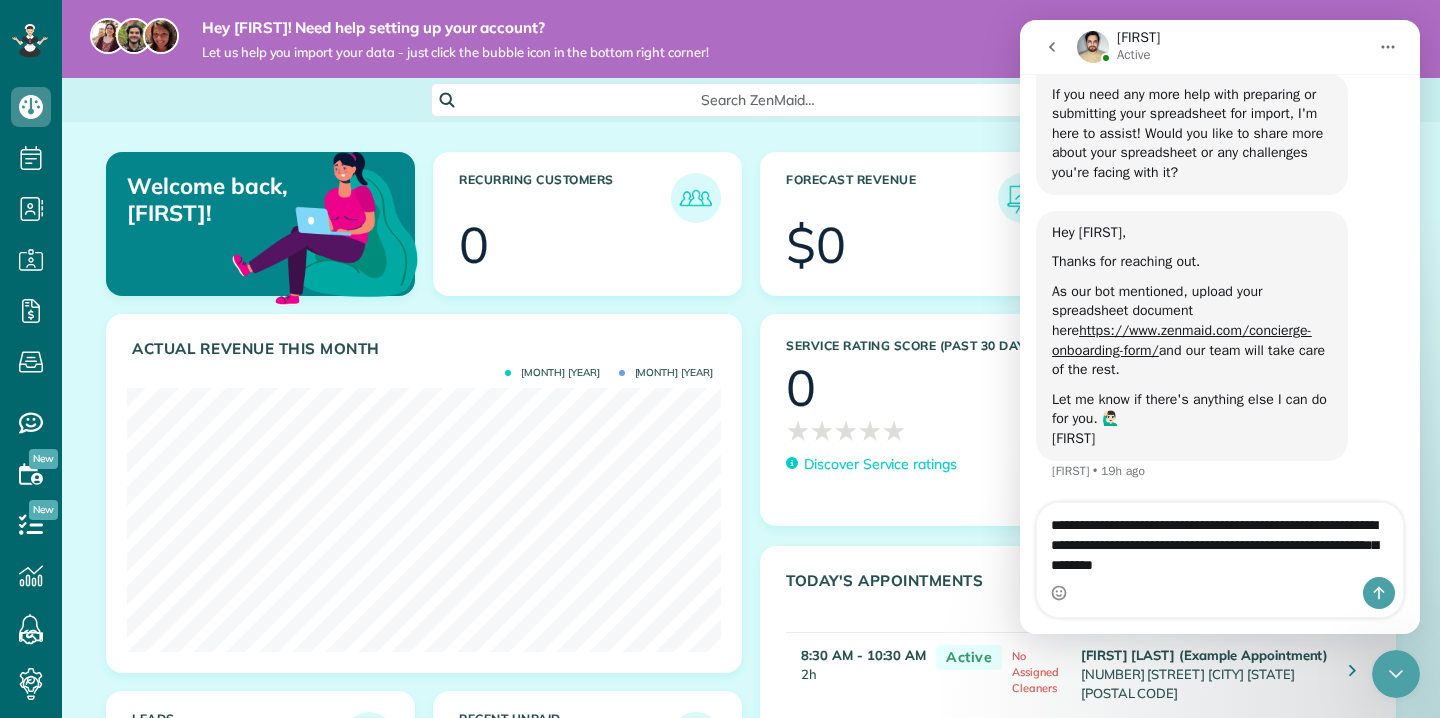 type 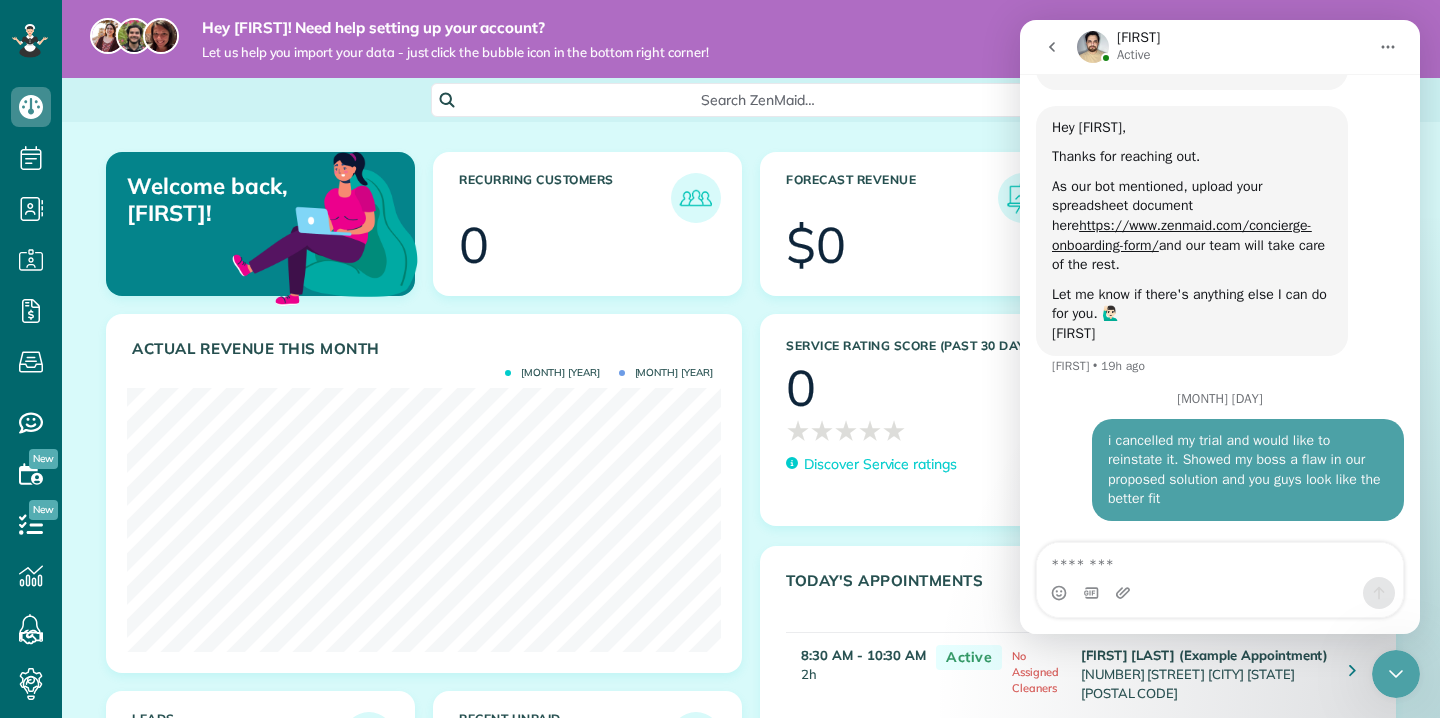scroll, scrollTop: 970, scrollLeft: 0, axis: vertical 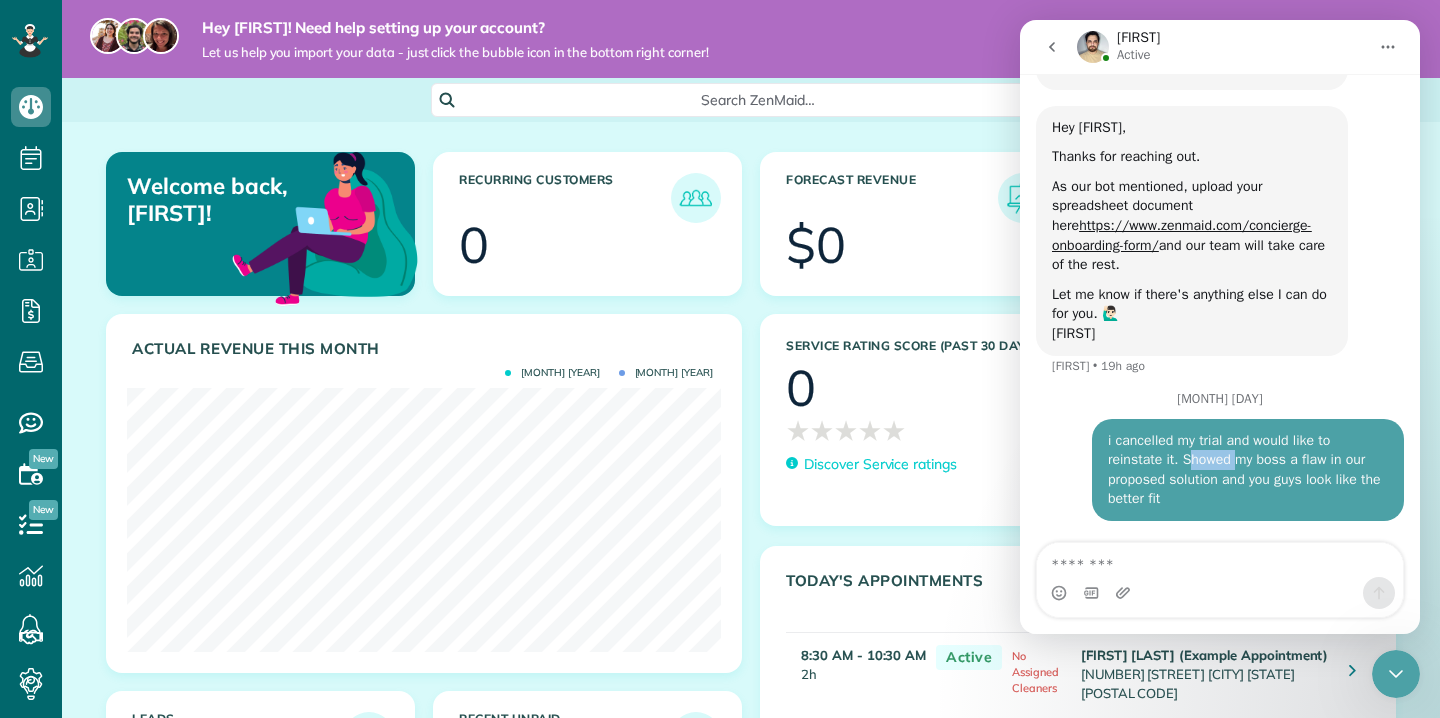 copy on "Showed" 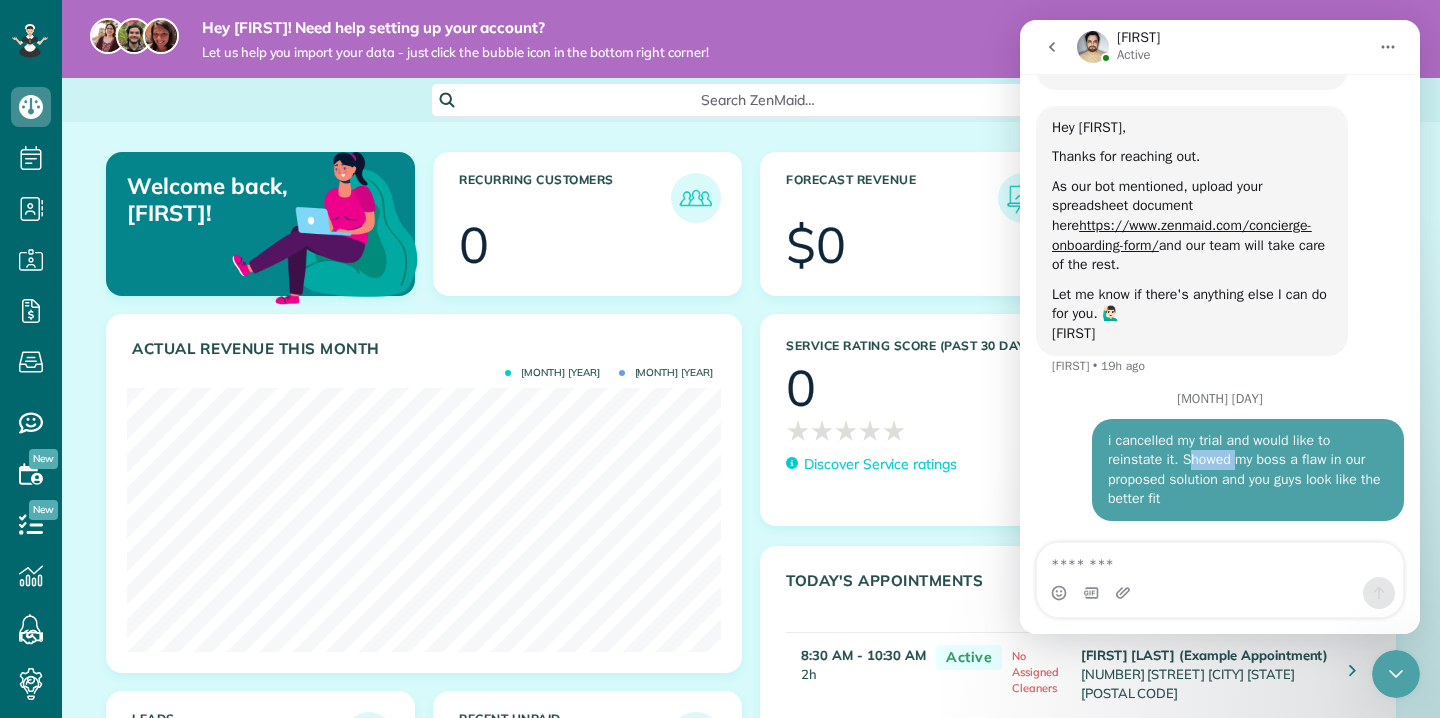 click 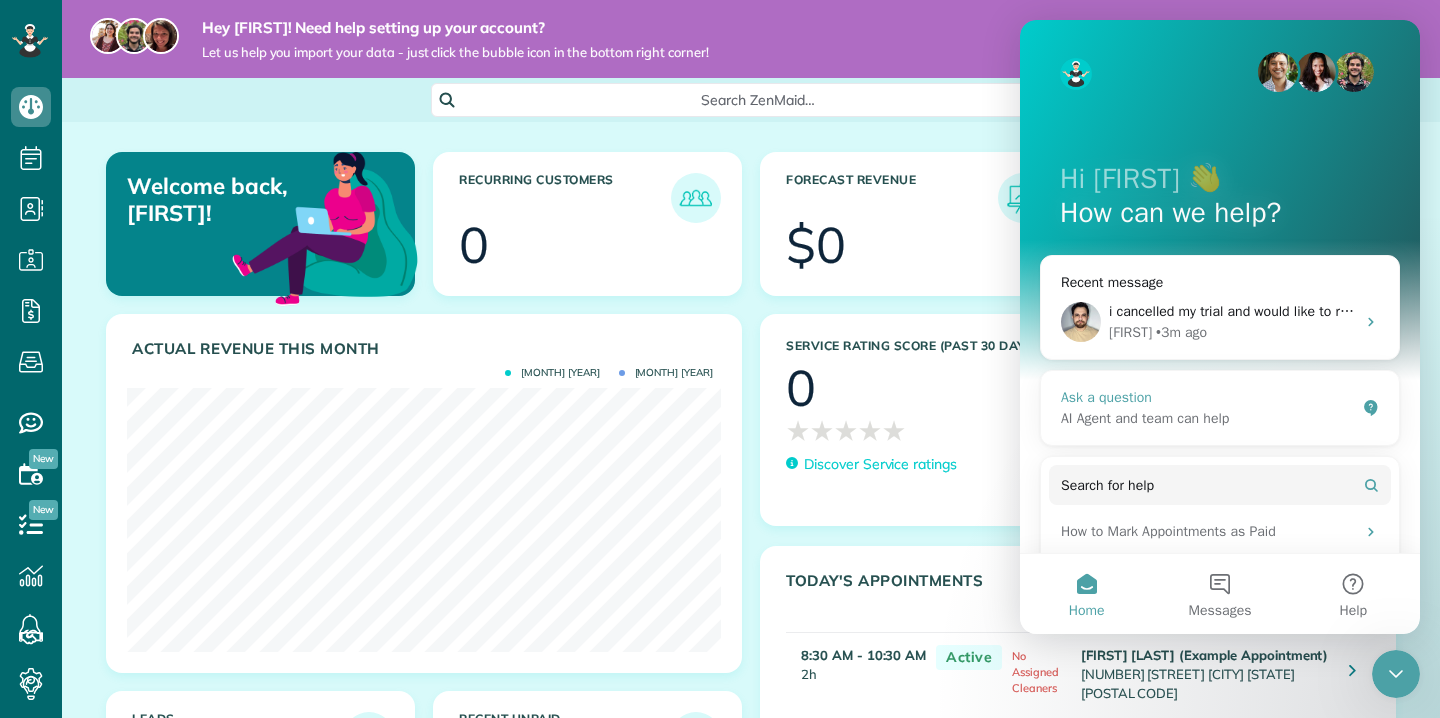 click on "Ask a question" at bounding box center (1208, 397) 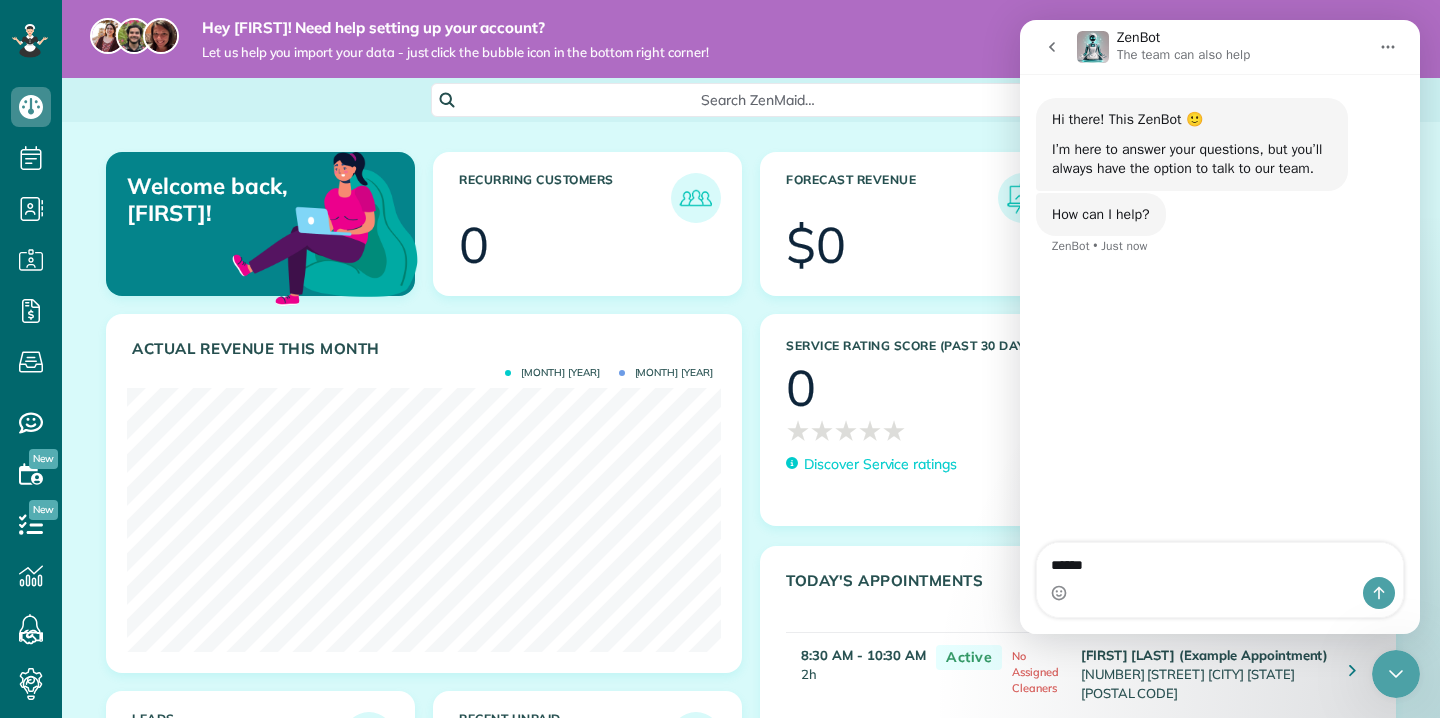 drag, startPoint x: 1124, startPoint y: 563, endPoint x: 953, endPoint y: 563, distance: 171 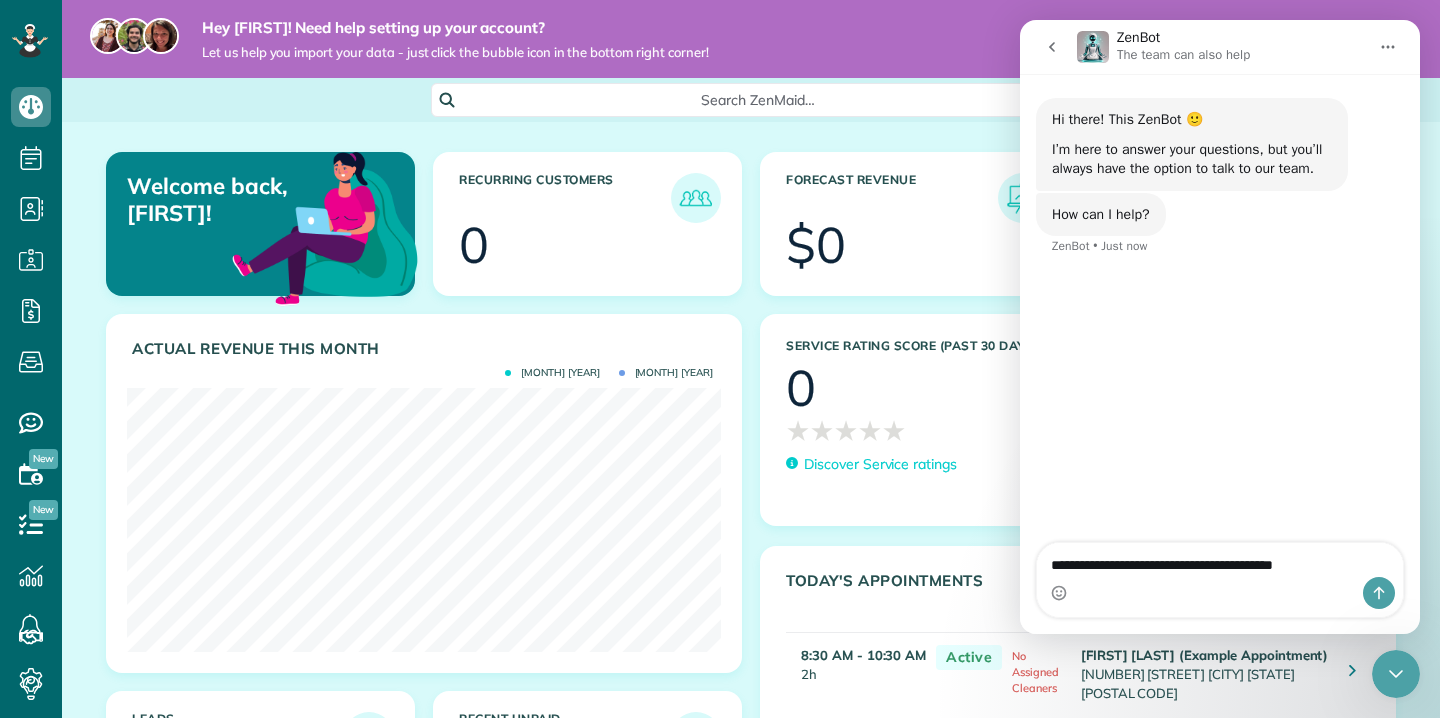 type on "**********" 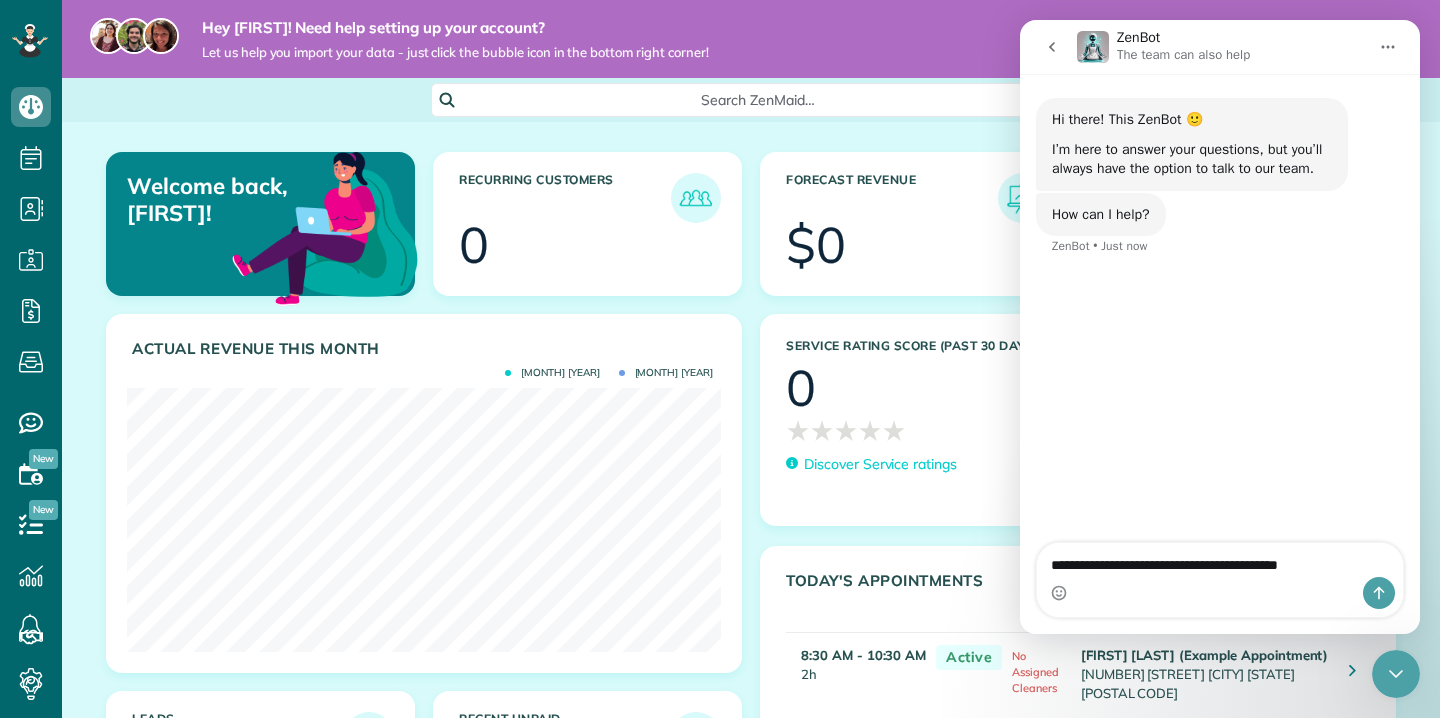 type 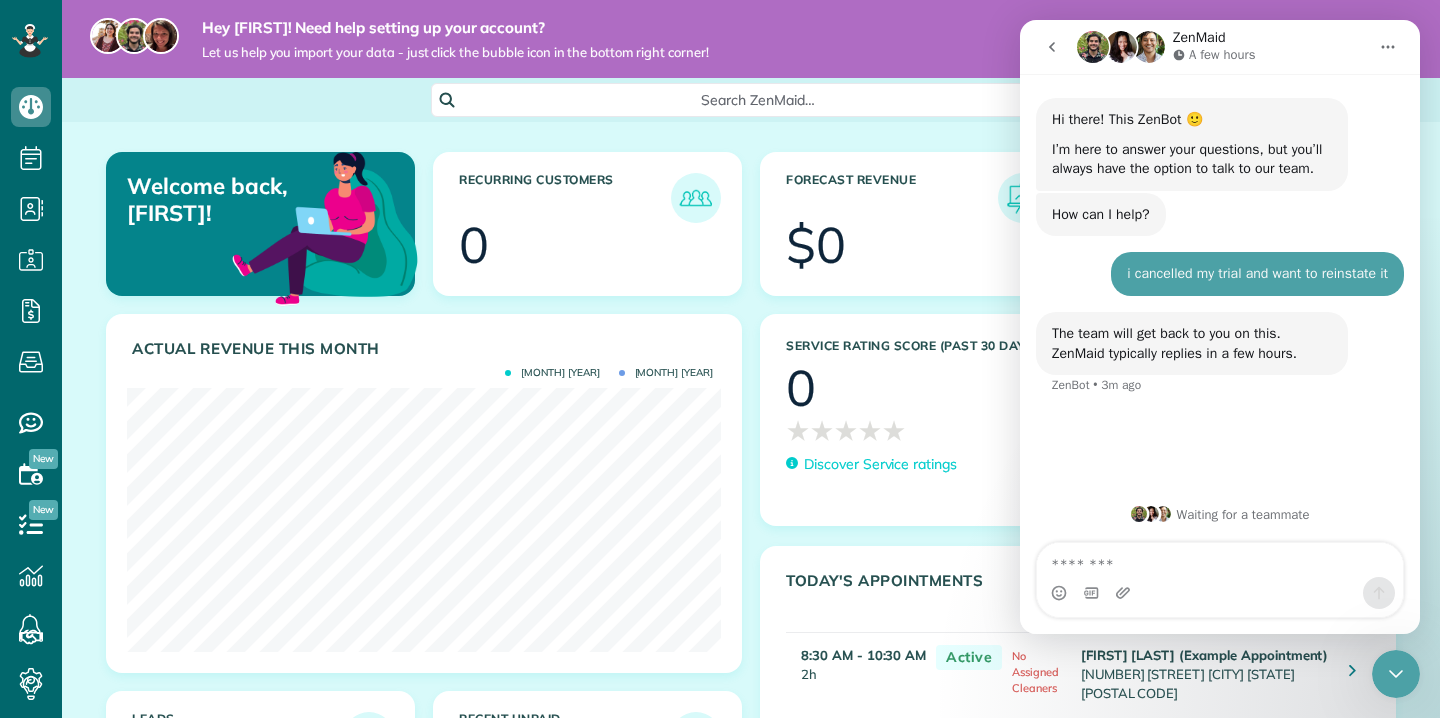 click 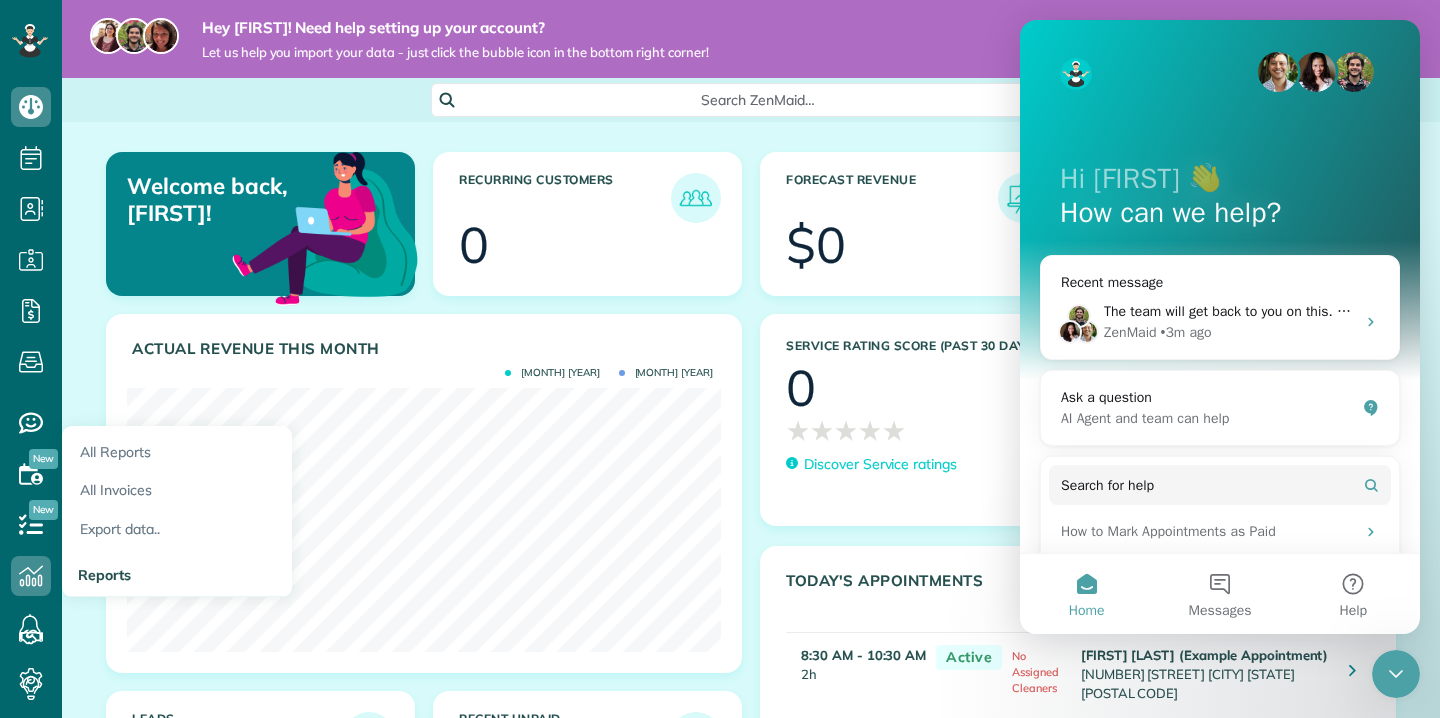 scroll, scrollTop: 56, scrollLeft: 0, axis: vertical 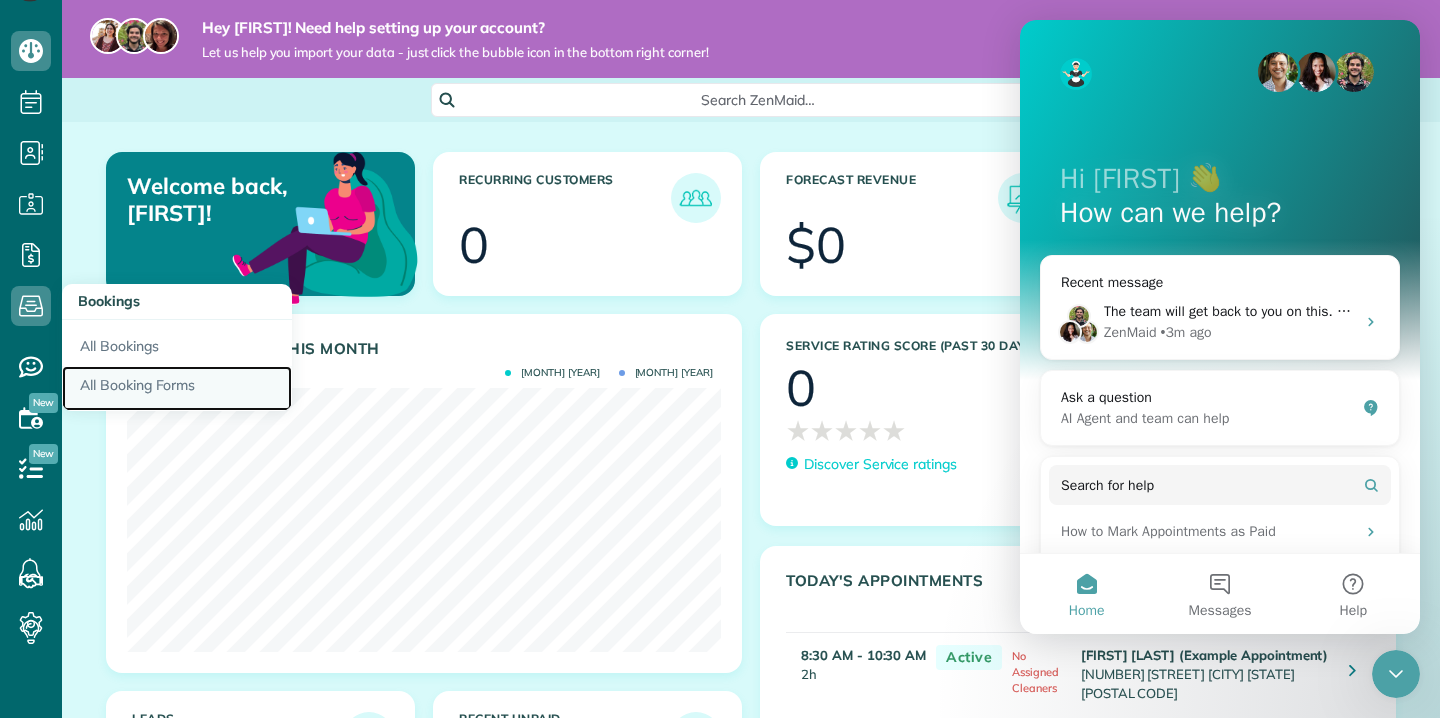 click on "All Booking Forms" at bounding box center (177, 389) 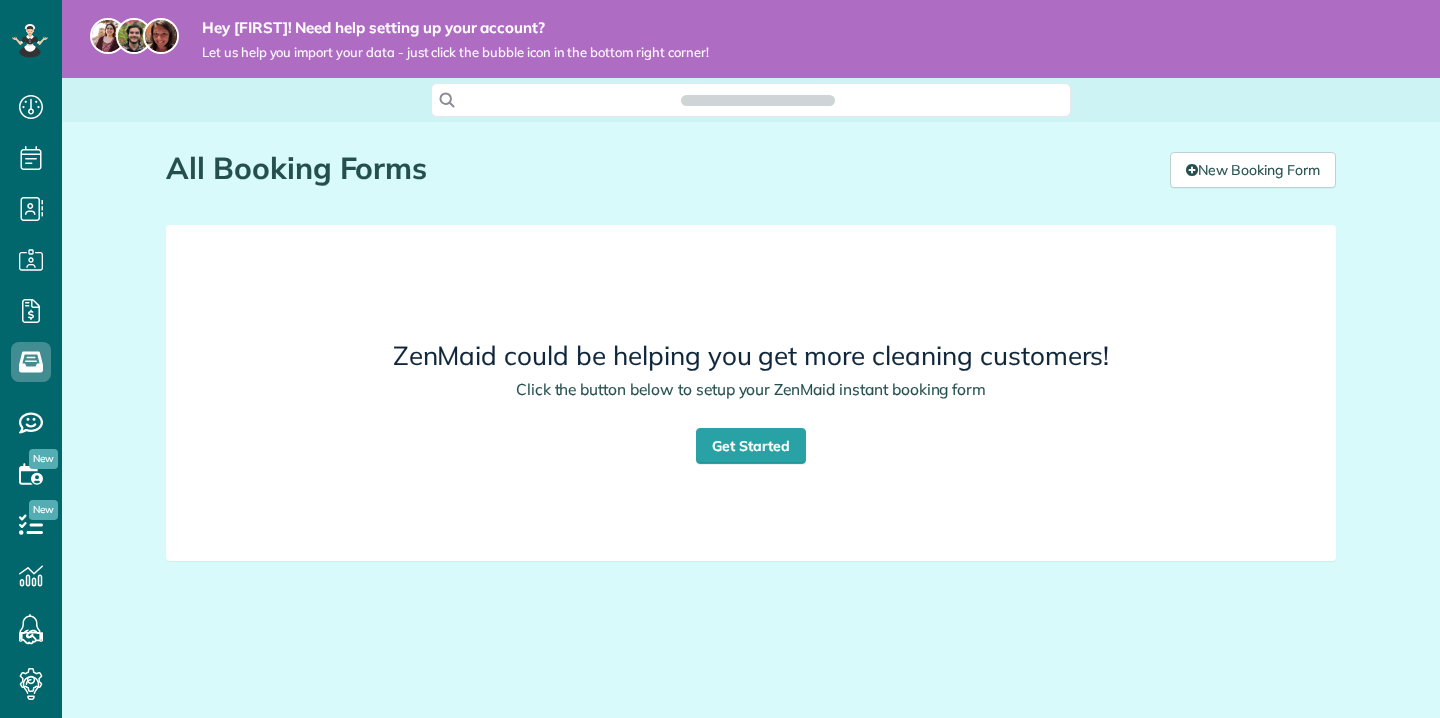 scroll, scrollTop: 0, scrollLeft: 0, axis: both 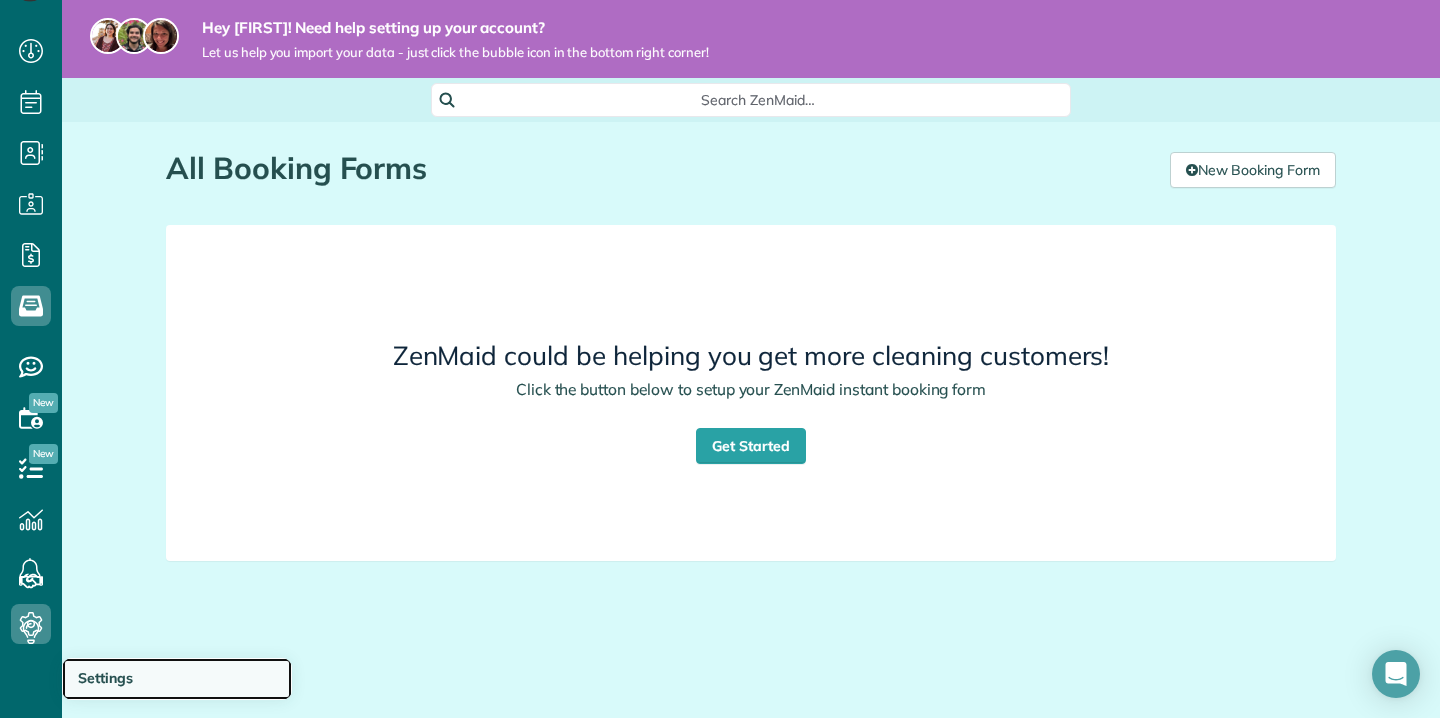 click on "Settings" at bounding box center [105, 678] 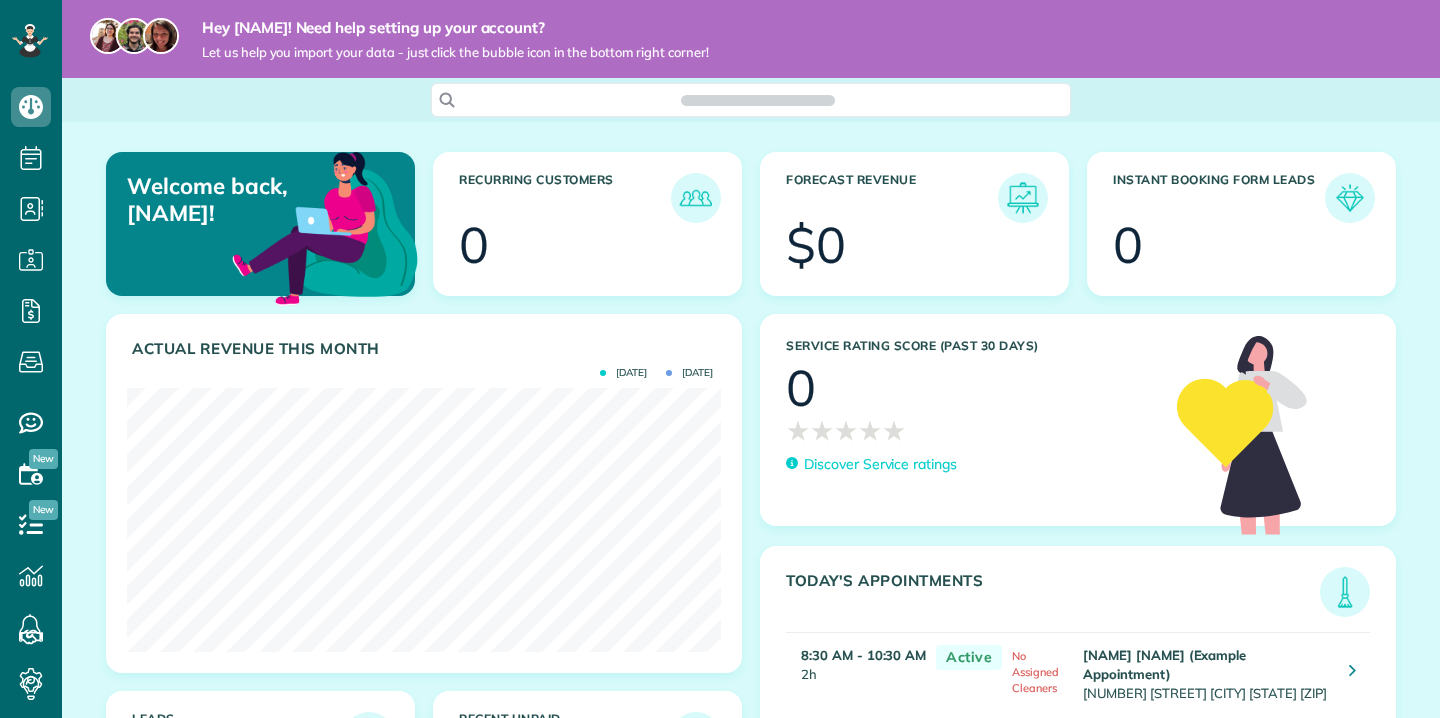 scroll, scrollTop: 0, scrollLeft: 0, axis: both 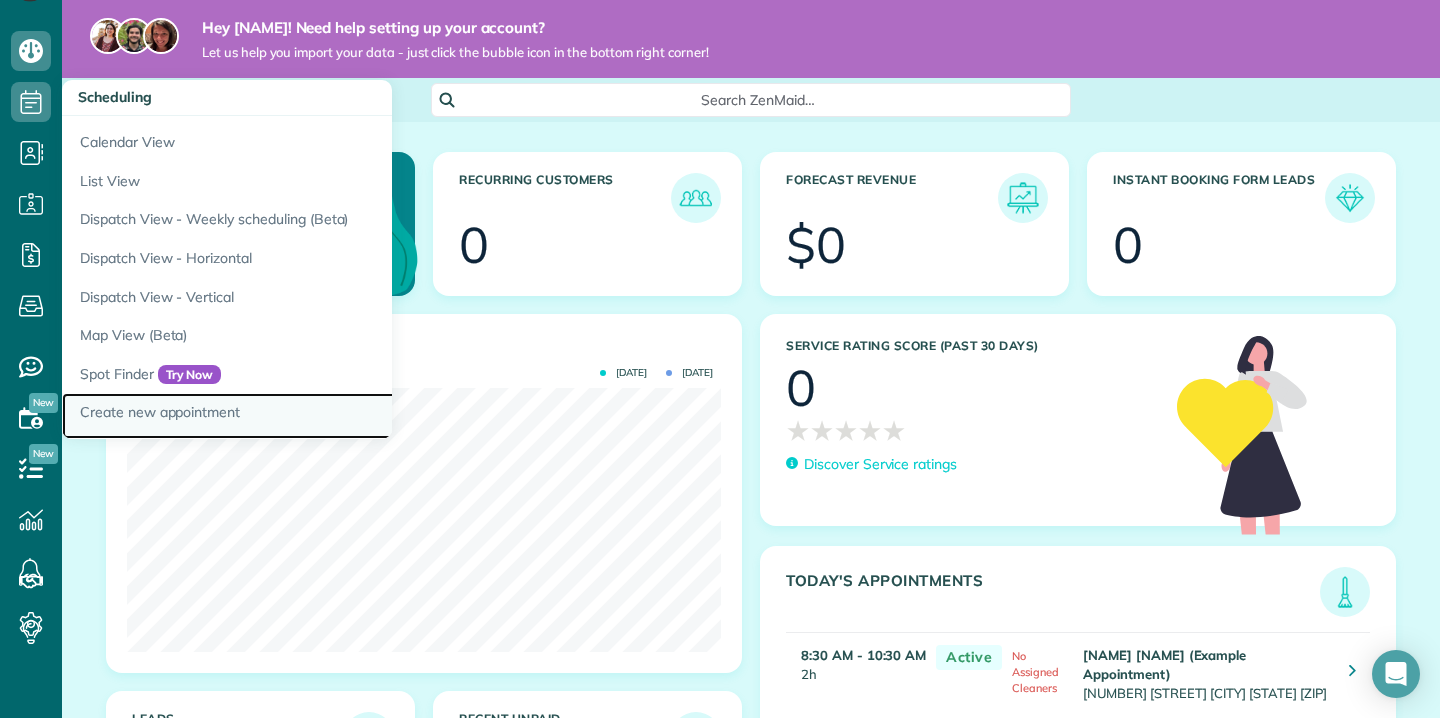 click on "Create new appointment" at bounding box center [312, 416] 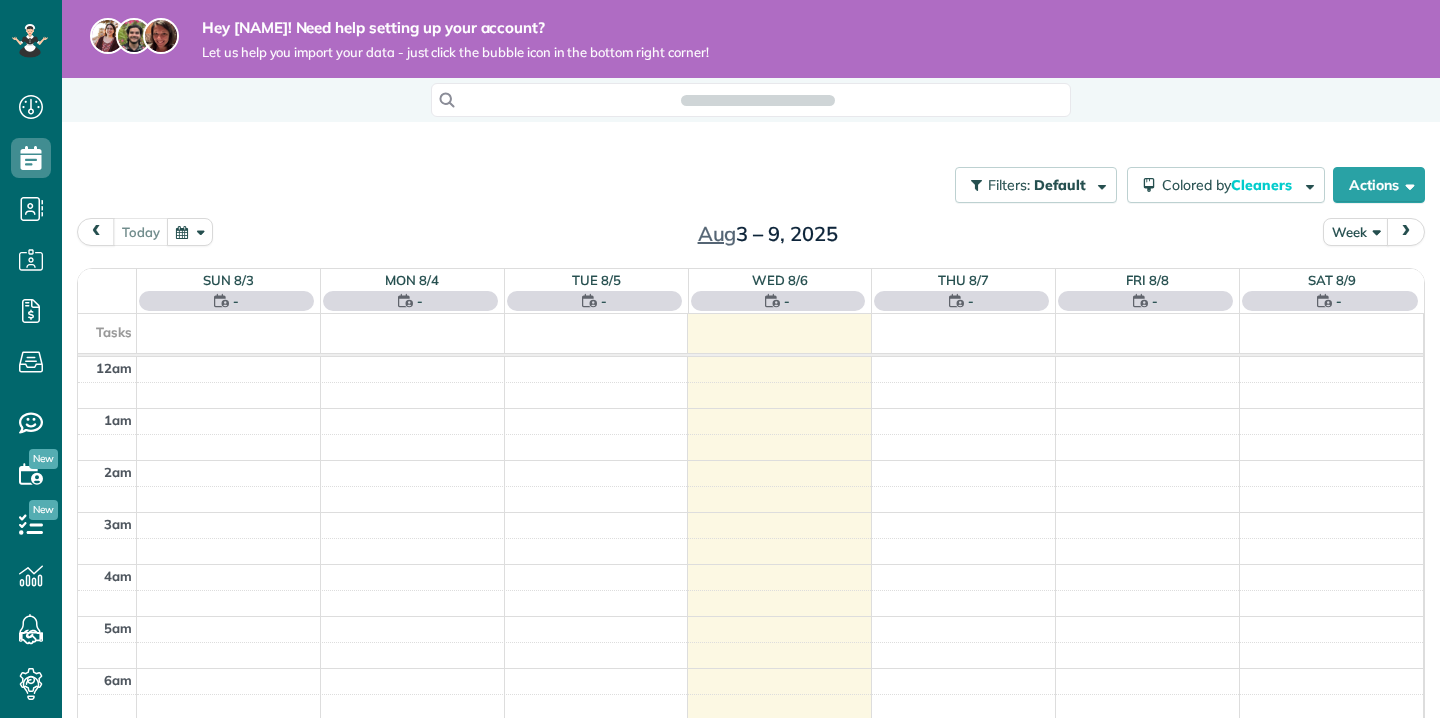 scroll, scrollTop: 0, scrollLeft: 0, axis: both 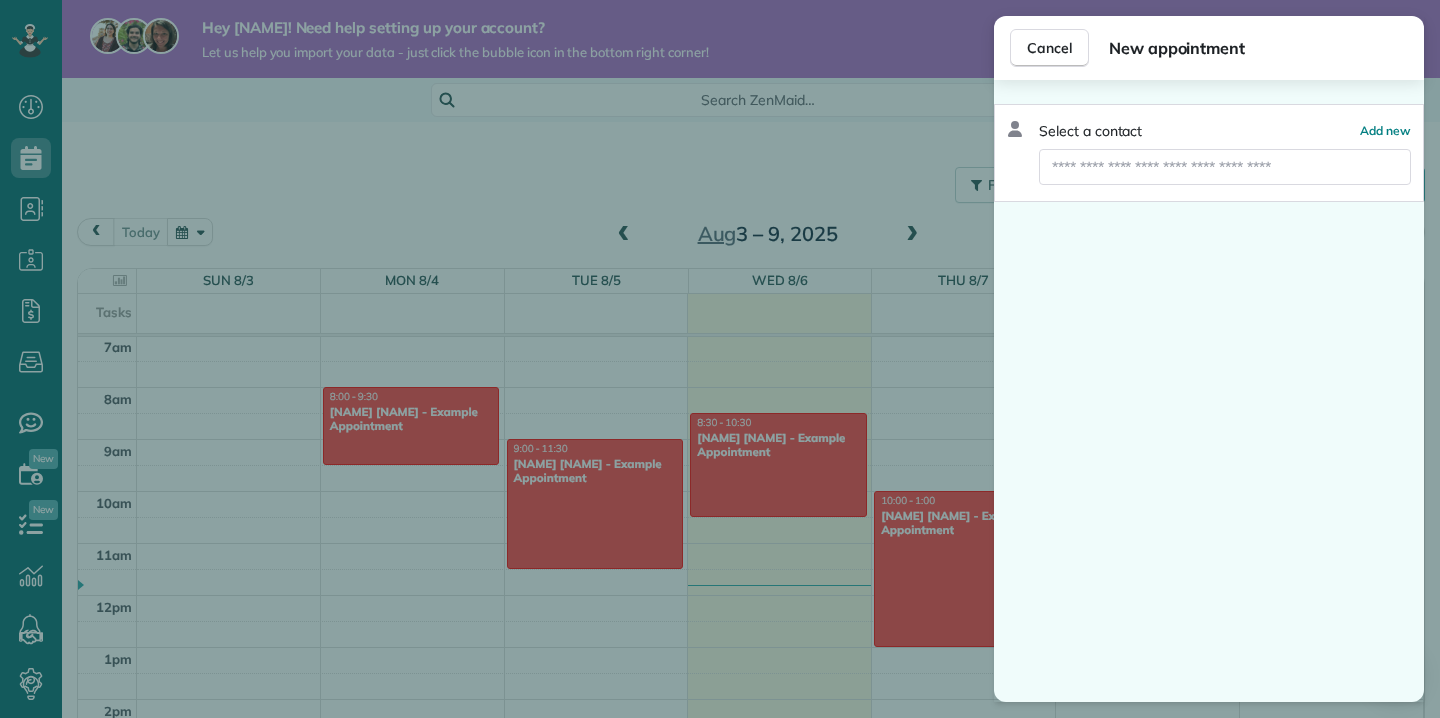 click at bounding box center (1225, 167) 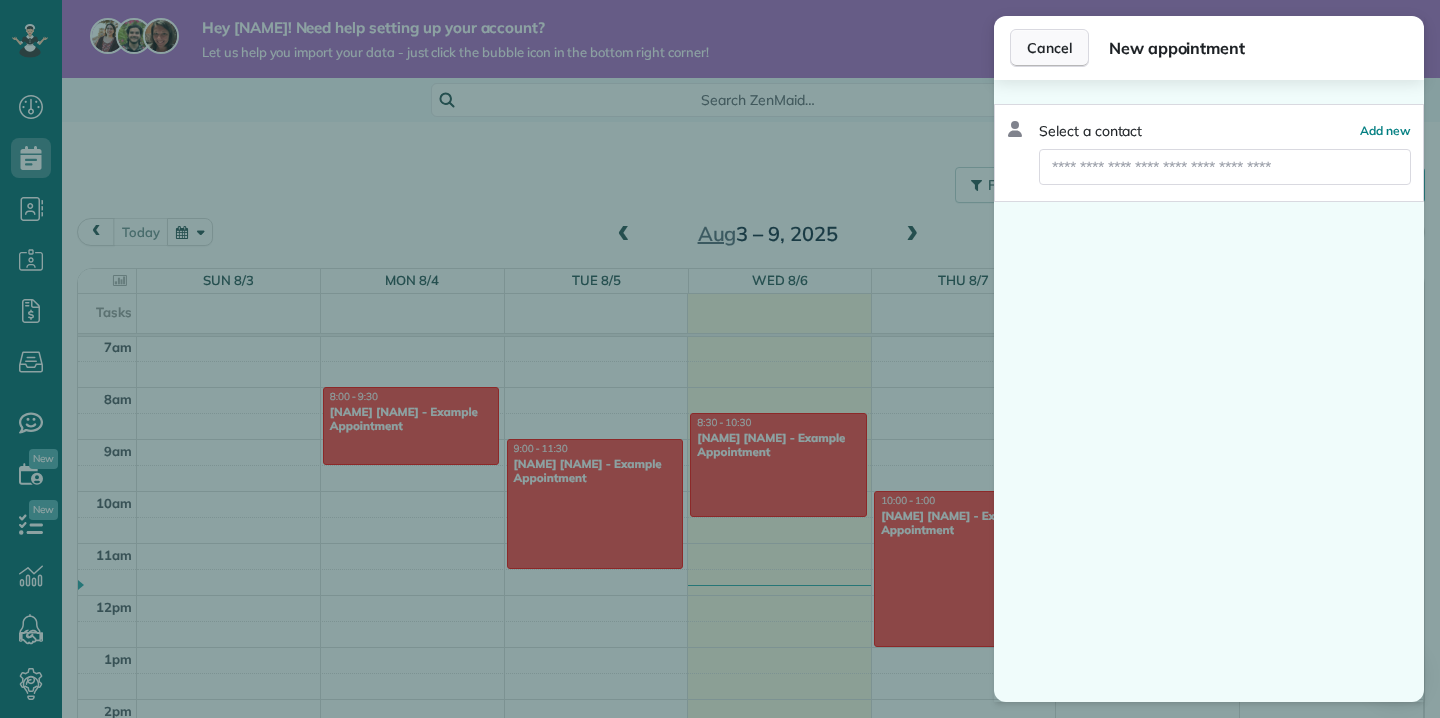 click on "Cancel" at bounding box center [1049, 48] 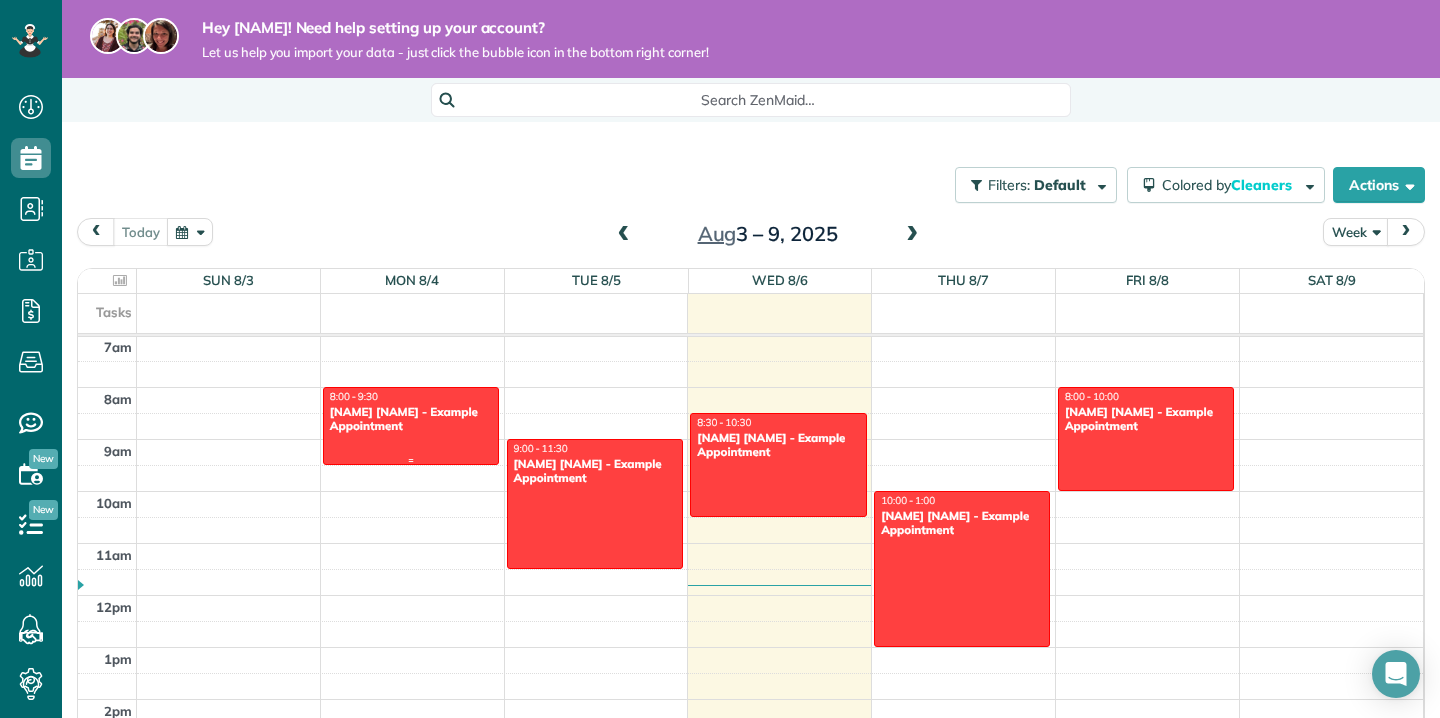 click at bounding box center [411, 426] 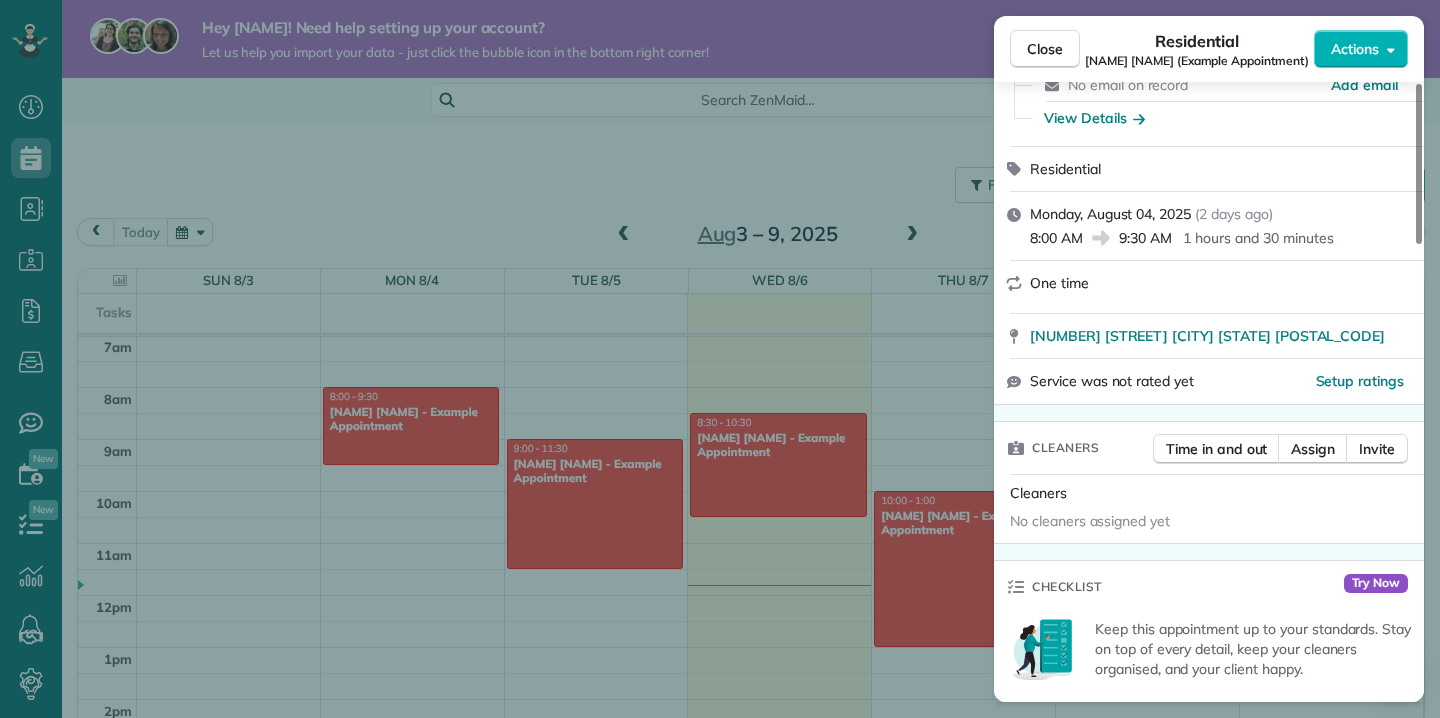 scroll, scrollTop: 190, scrollLeft: 0, axis: vertical 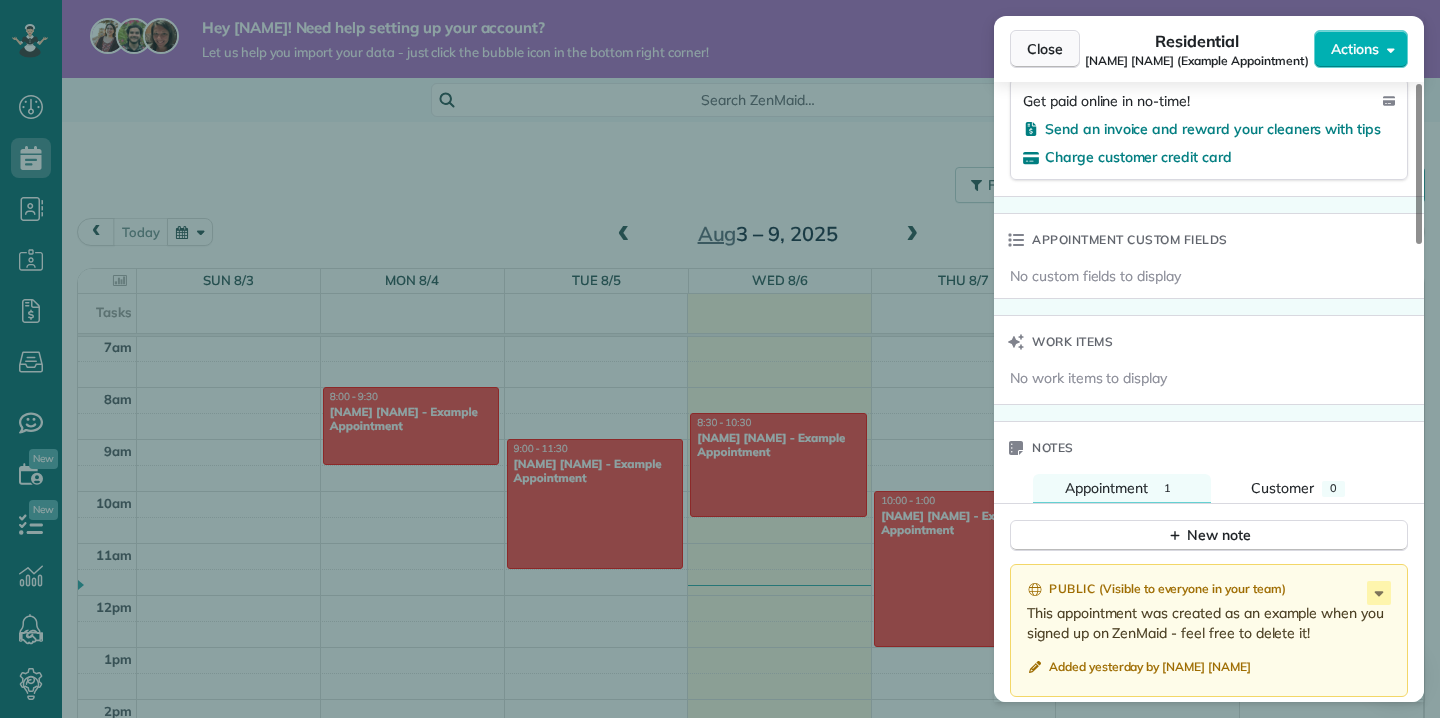 click on "Close" at bounding box center [1045, 49] 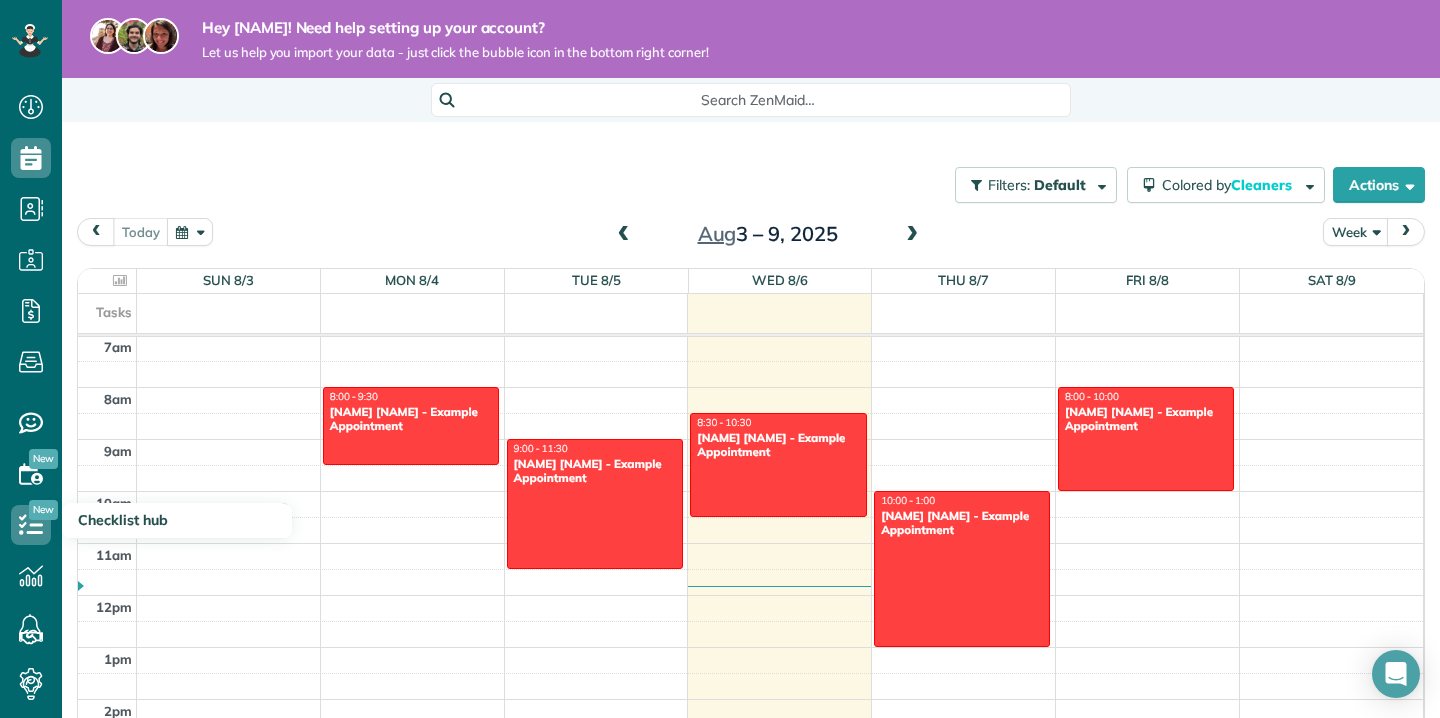click on "New" at bounding box center [43, 510] 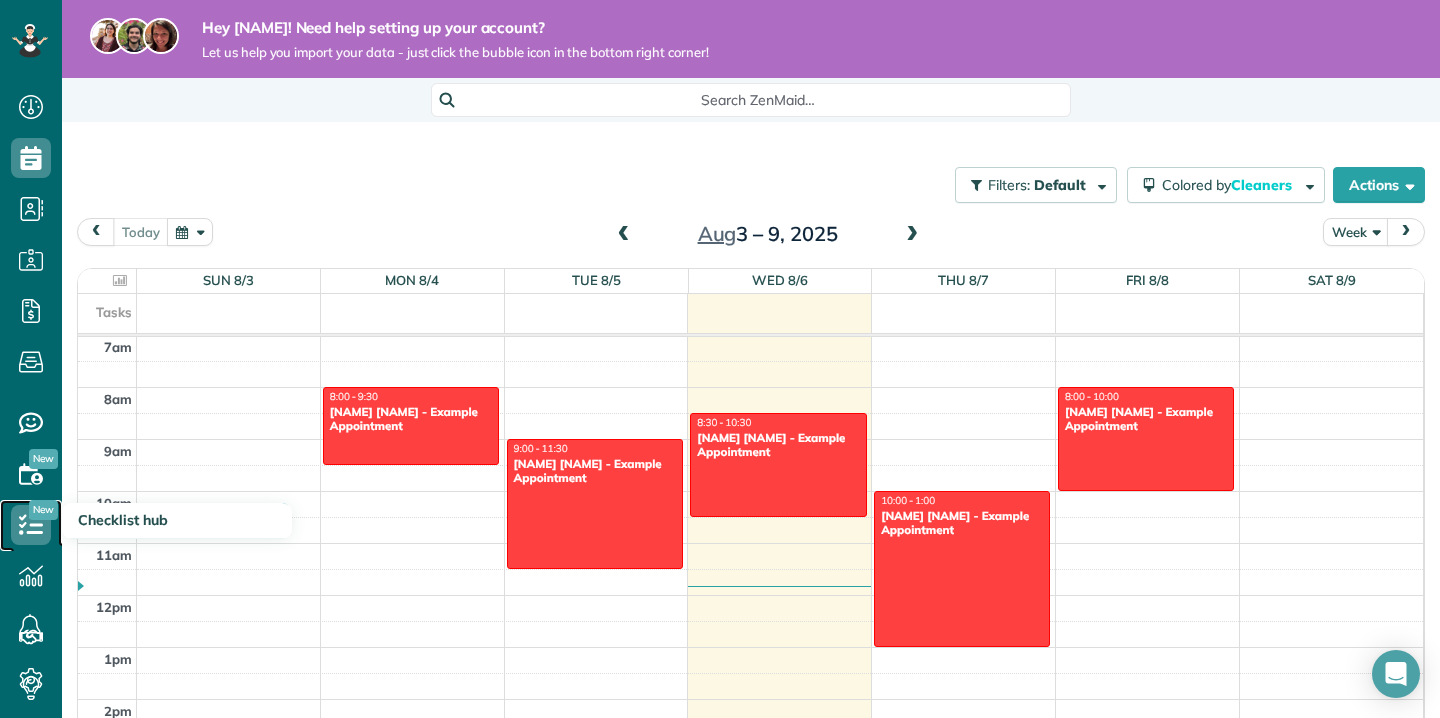 click 